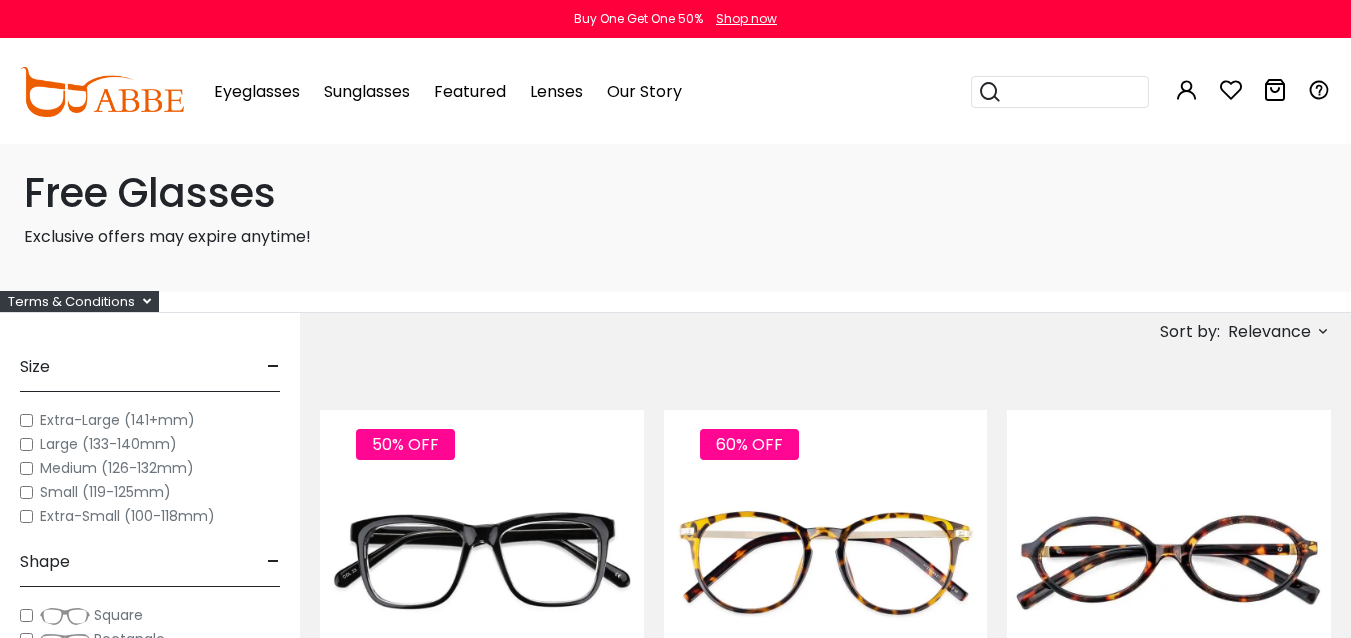 scroll, scrollTop: 0, scrollLeft: 0, axis: both 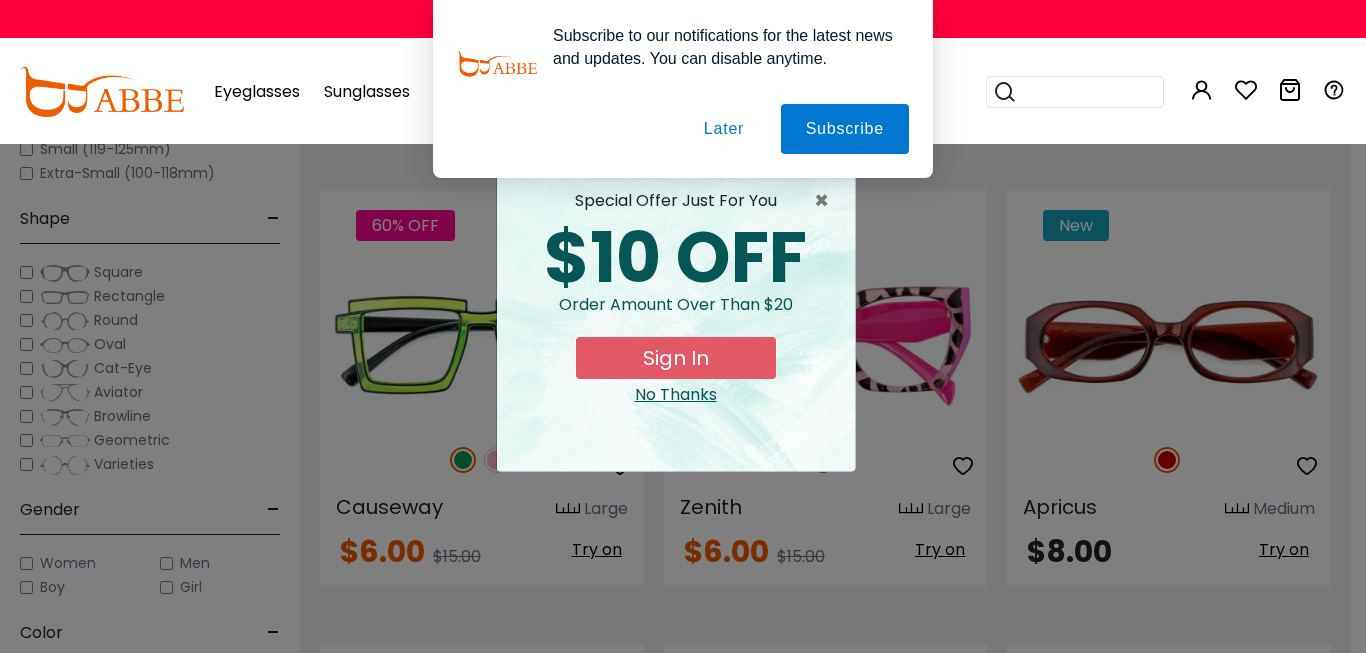drag, startPoint x: 1359, startPoint y: 31, endPoint x: 1365, endPoint y: 166, distance: 135.13327 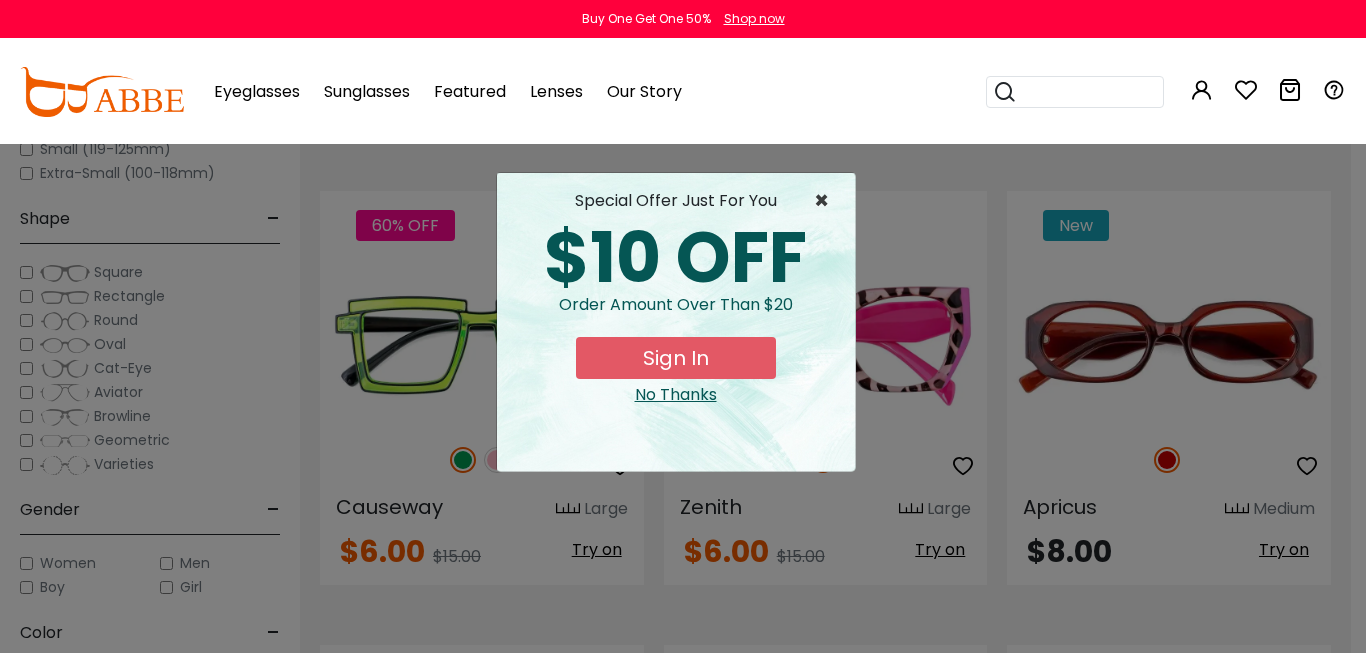 click on "×" at bounding box center [826, 201] 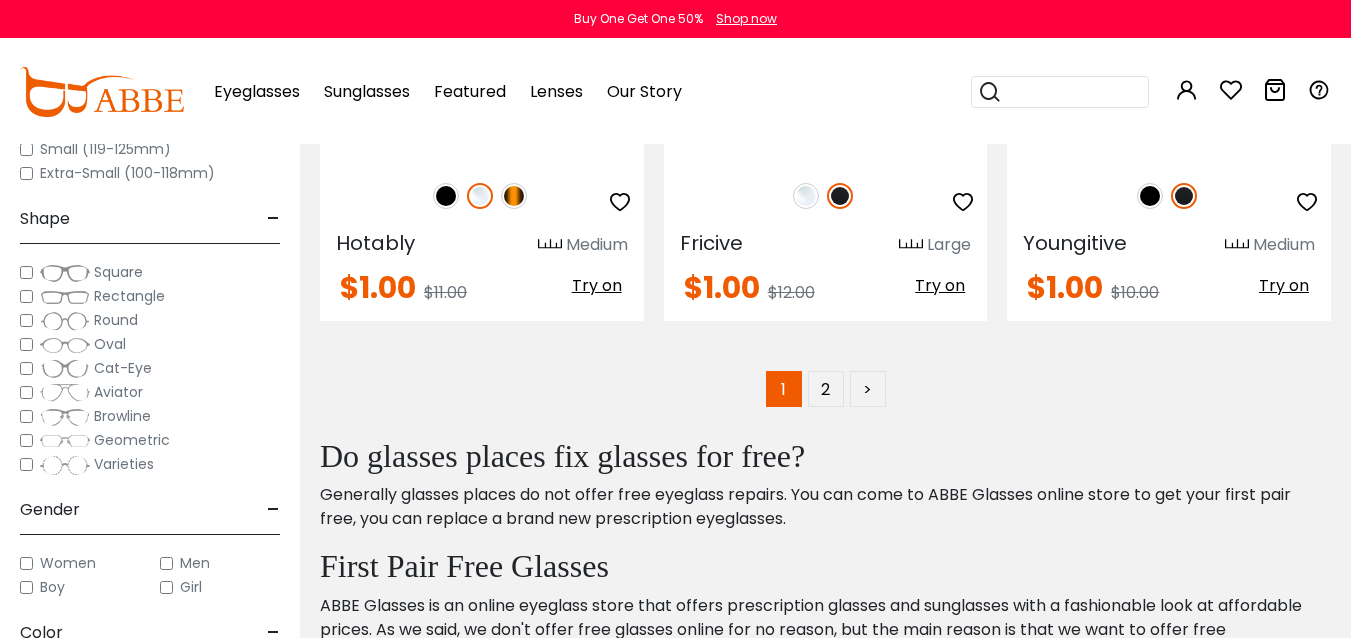 scroll, scrollTop: 9219, scrollLeft: 0, axis: vertical 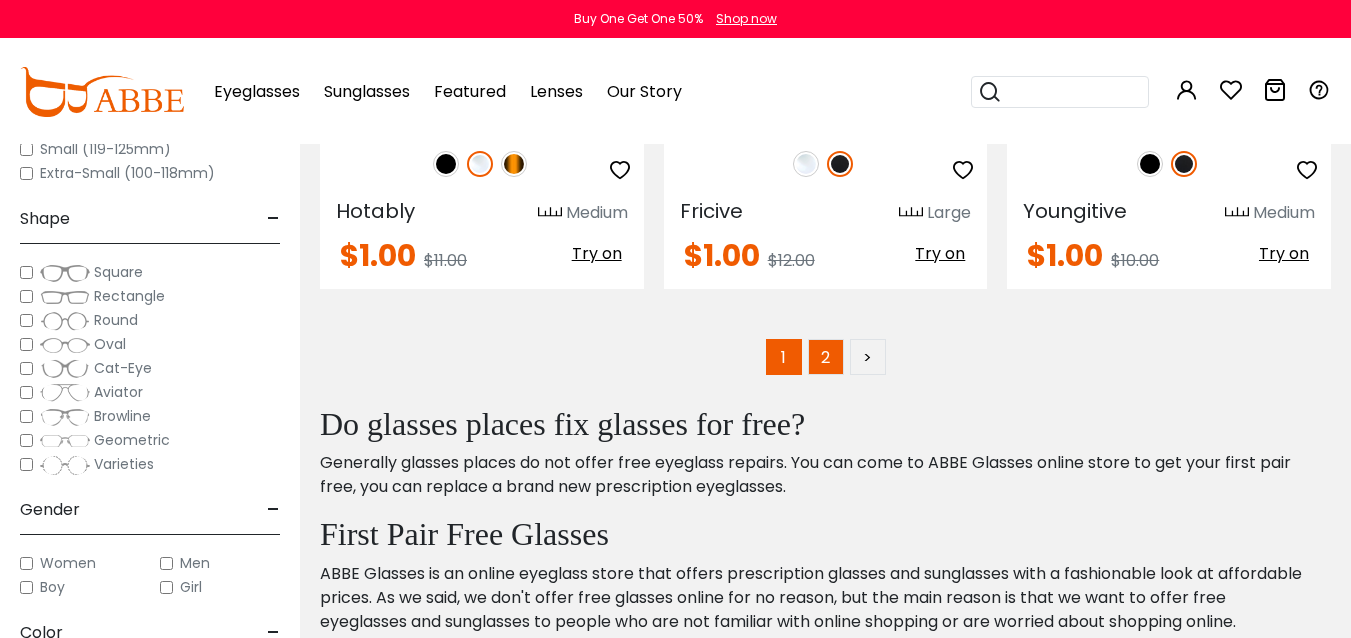 click on "2" at bounding box center (826, 357) 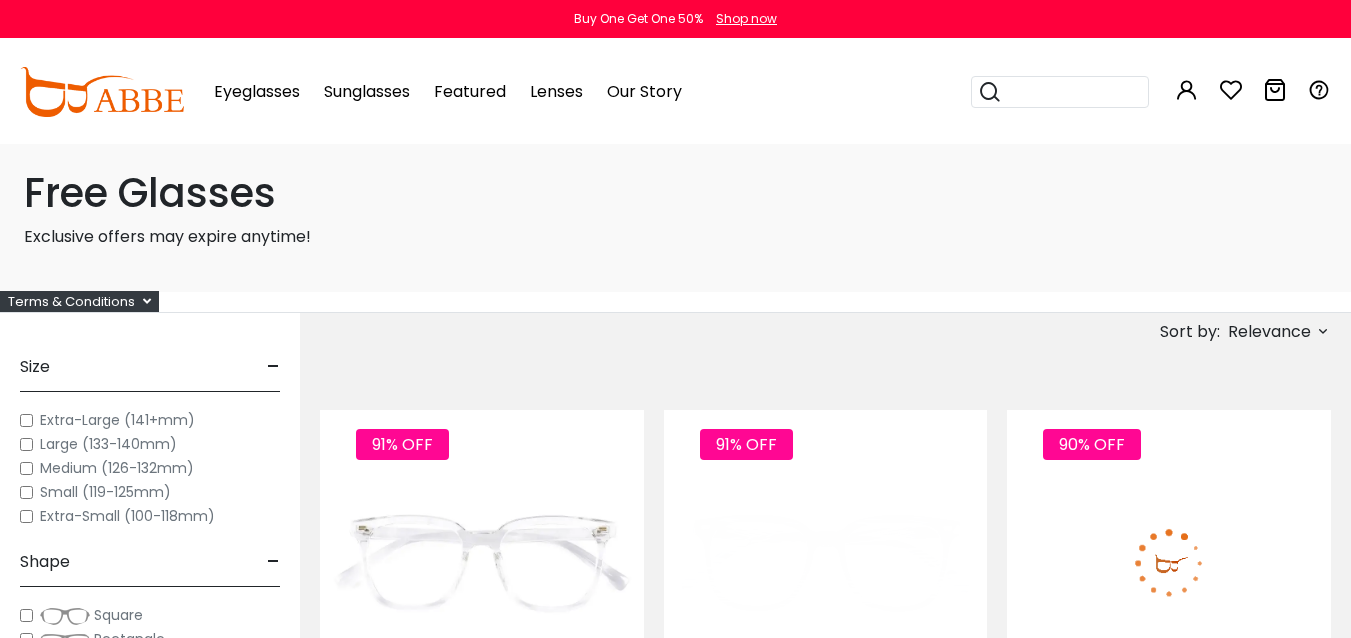 scroll, scrollTop: 0, scrollLeft: 0, axis: both 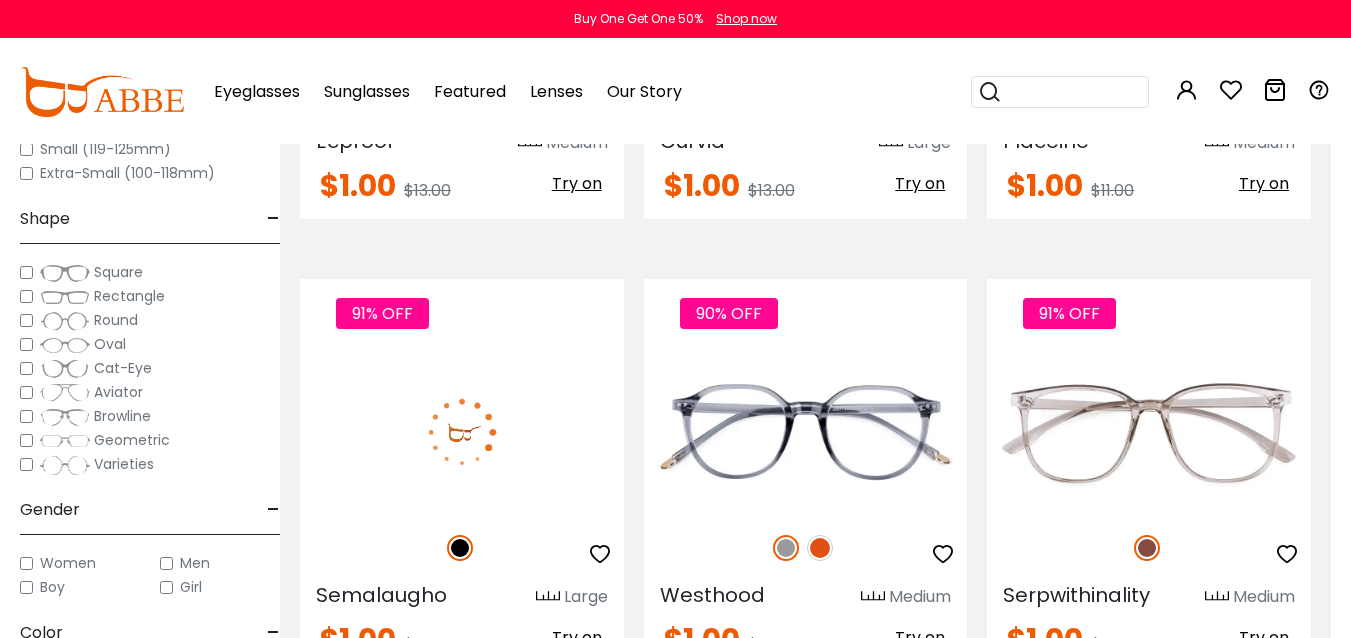 click at bounding box center (462, 432) 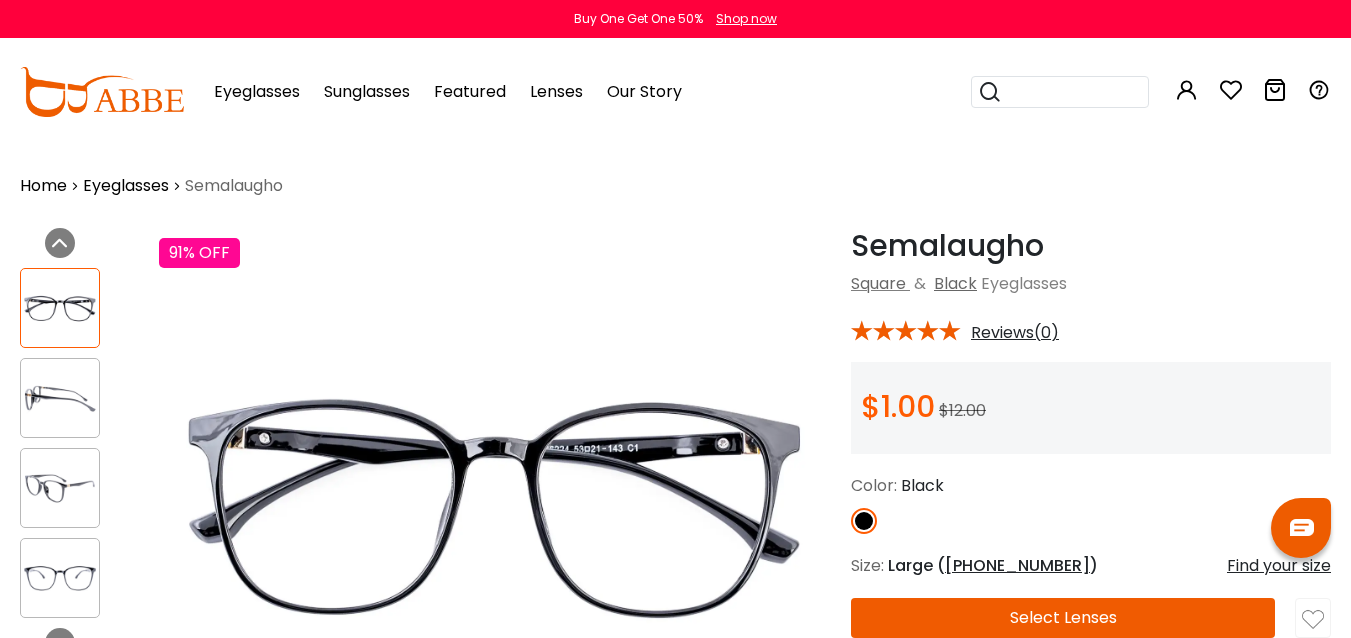 scroll, scrollTop: 0, scrollLeft: 0, axis: both 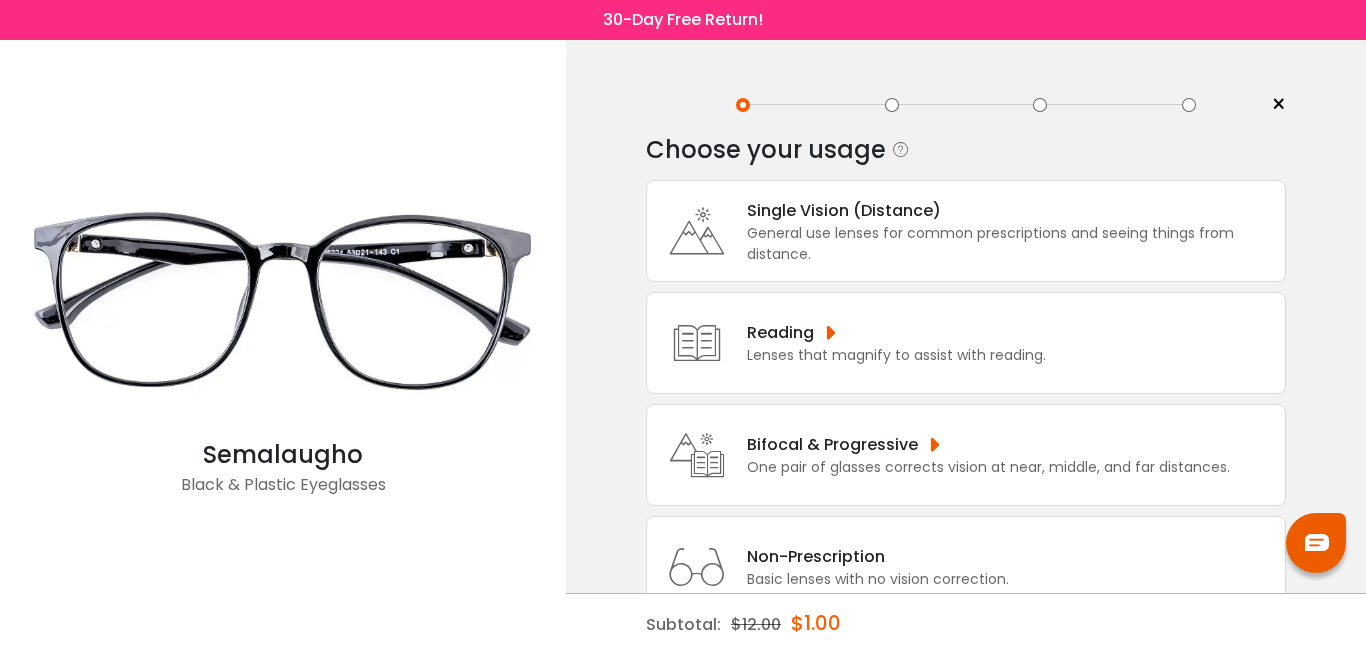 click on "Single Vision (Distance)
General use lenses for common prescriptions and seeing things from distance." at bounding box center [966, 231] 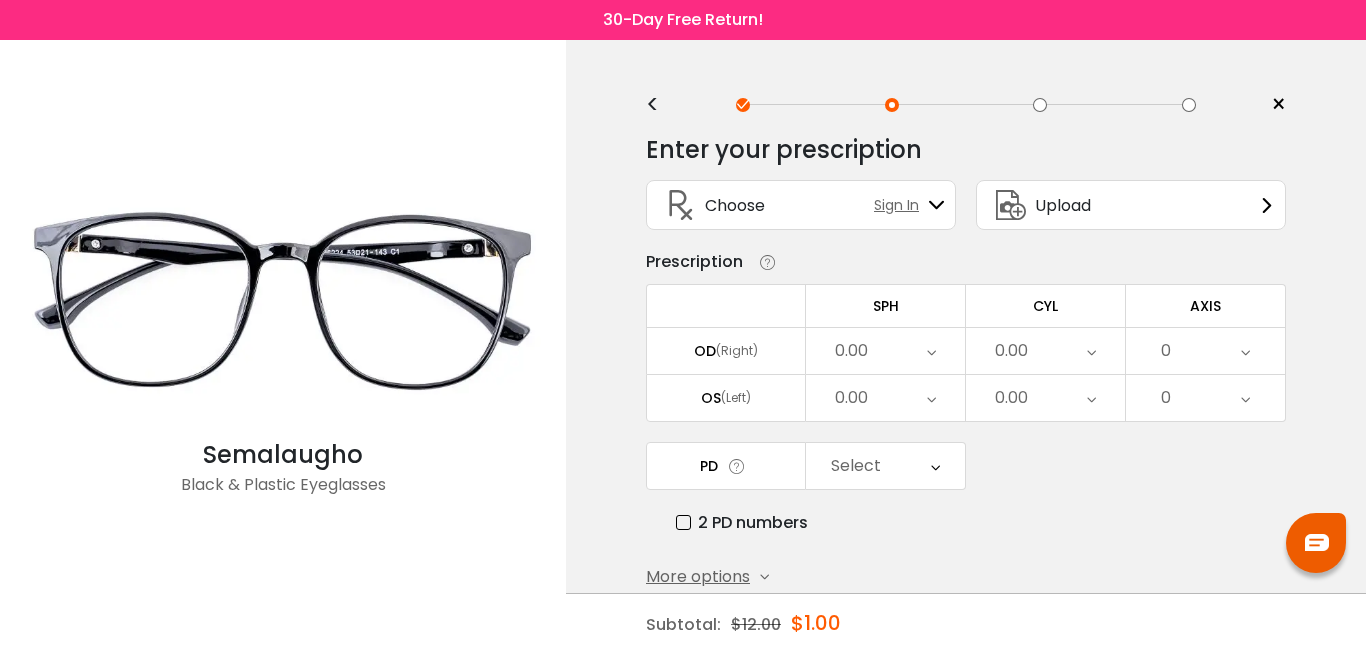 click on "Upload" at bounding box center [1131, 205] 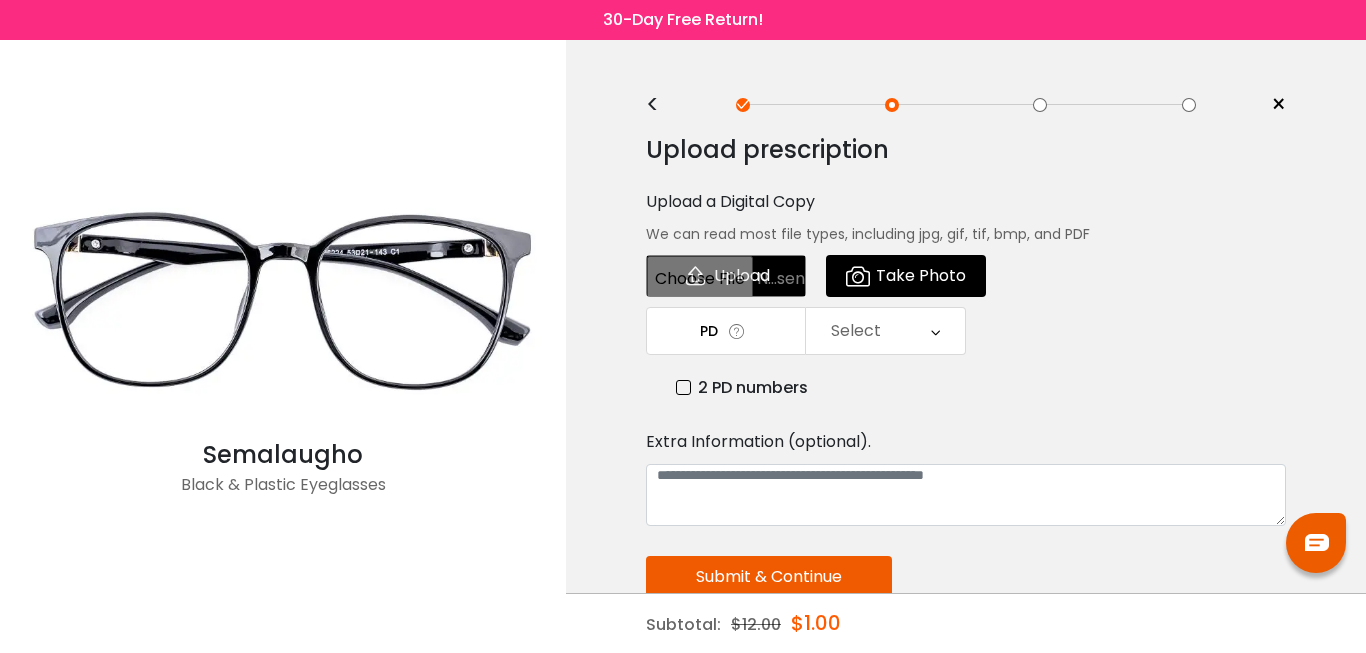 drag, startPoint x: 730, startPoint y: 264, endPoint x: 730, endPoint y: 275, distance: 11 